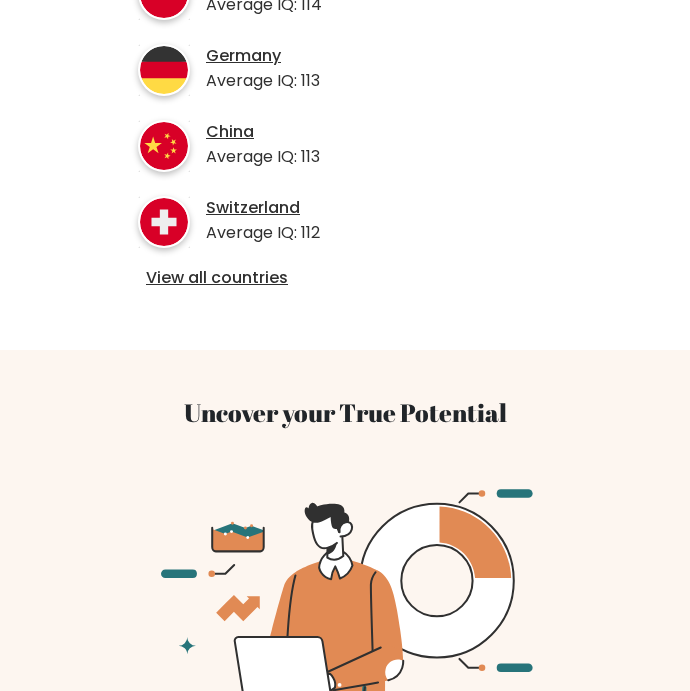 scroll, scrollTop: 931, scrollLeft: 0, axis: vertical 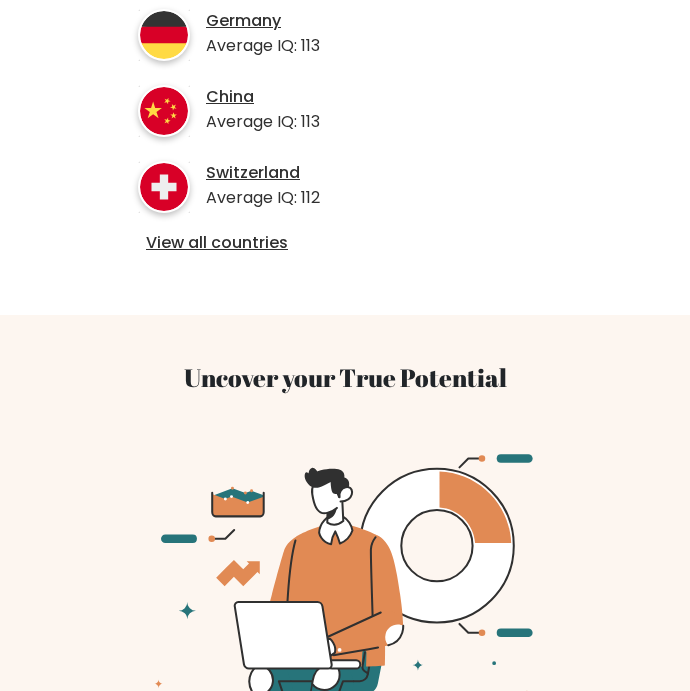 click on "Average IQ per country
[COUNTRY]
Average IQ: 118
[COUNTRY]
Average IQ: 114
[COUNTRY]
Average IQ: 113
[COUNTRY]
Average IQ: 113" at bounding box center [345, 50] 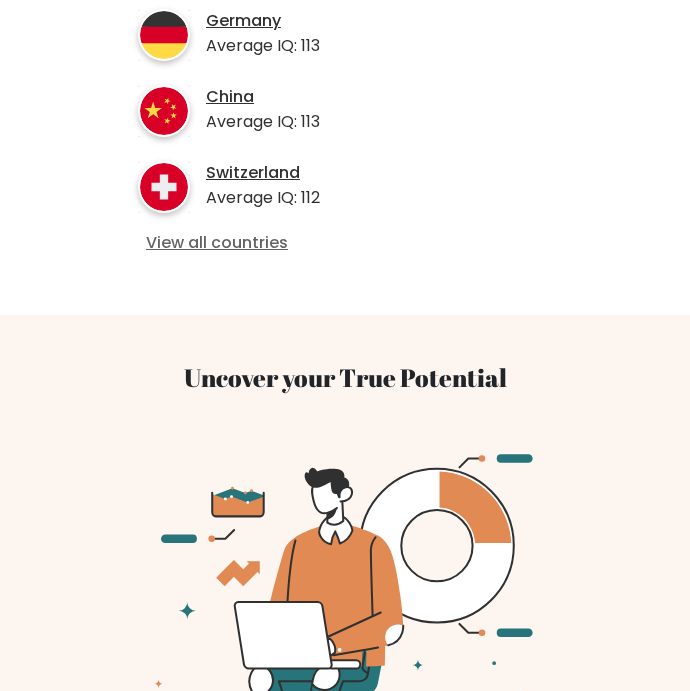 click on "View all countries" at bounding box center [345, 243] 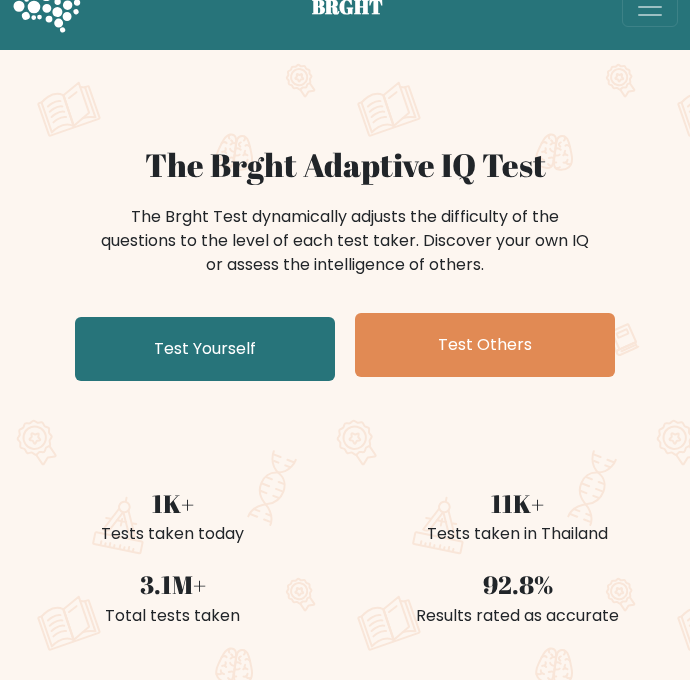 scroll, scrollTop: 45, scrollLeft: 0, axis: vertical 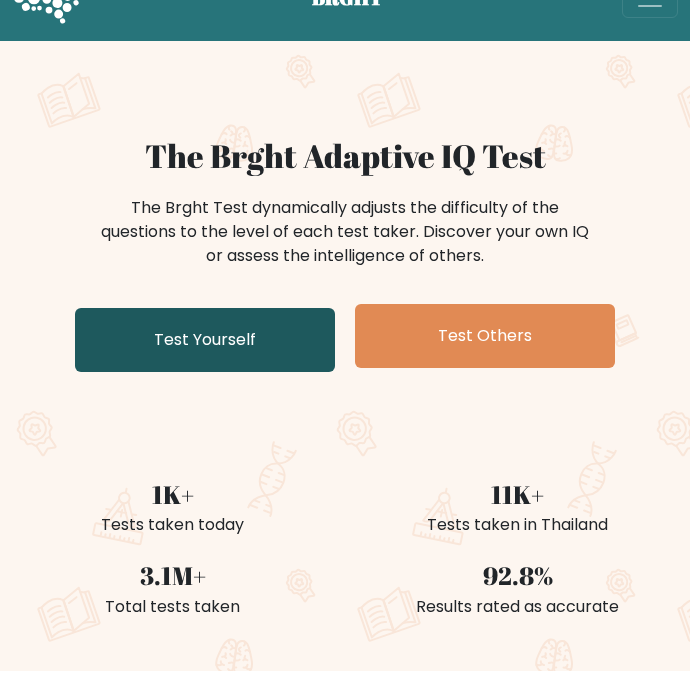 click on "Test Yourself" at bounding box center [205, 340] 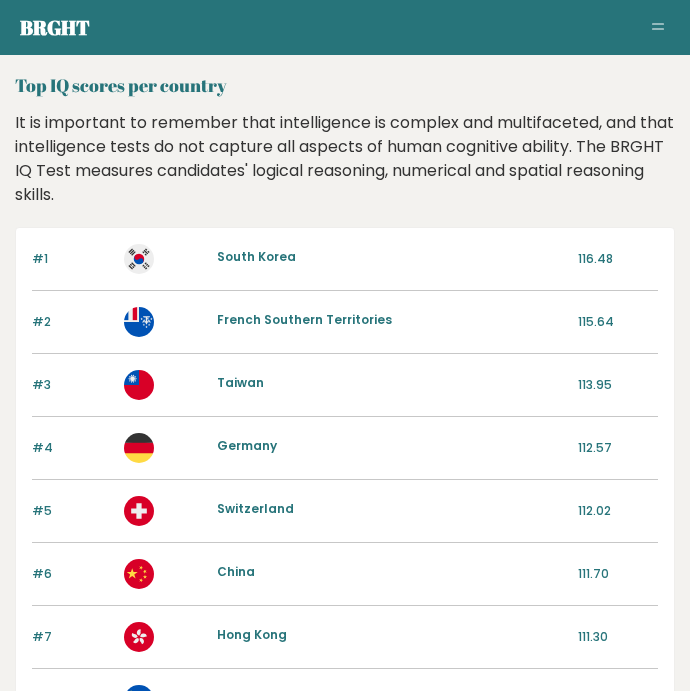 scroll, scrollTop: 0, scrollLeft: 0, axis: both 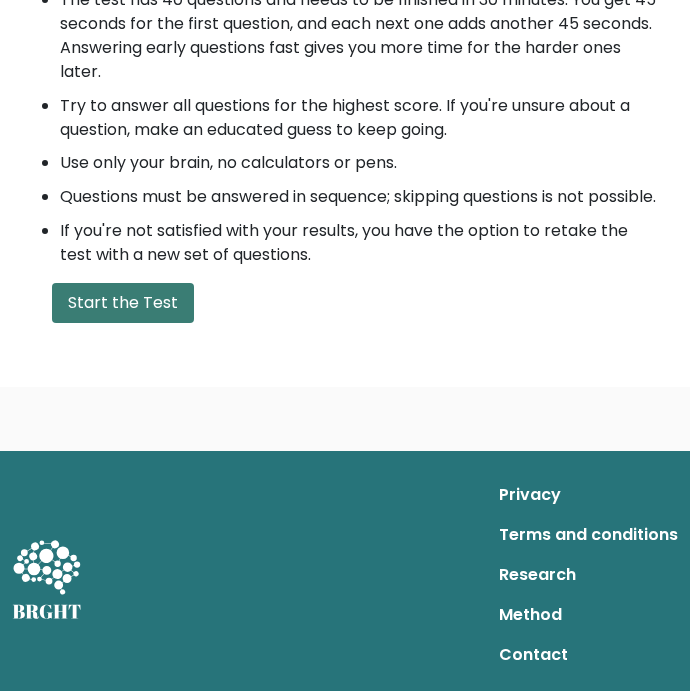 click on "Start the Test" at bounding box center (123, 303) 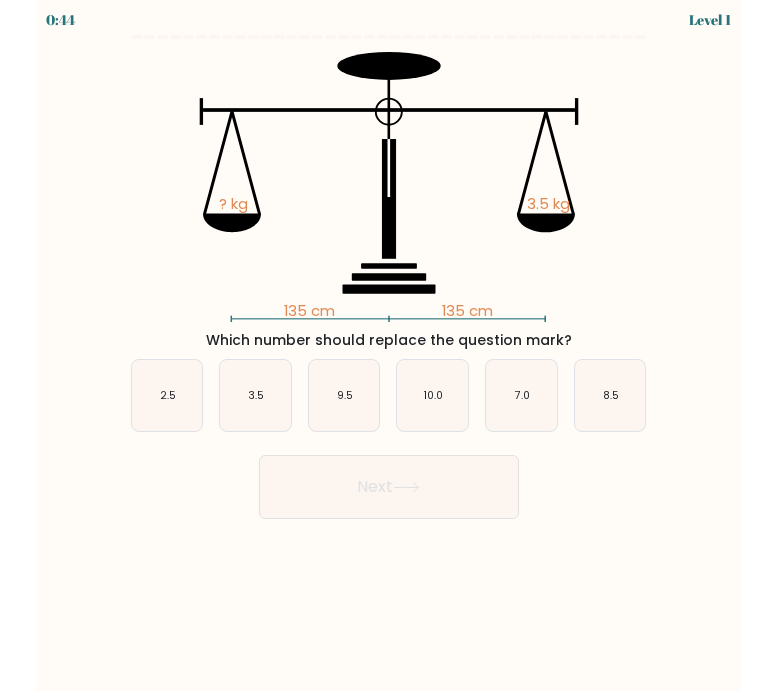 scroll, scrollTop: 0, scrollLeft: 0, axis: both 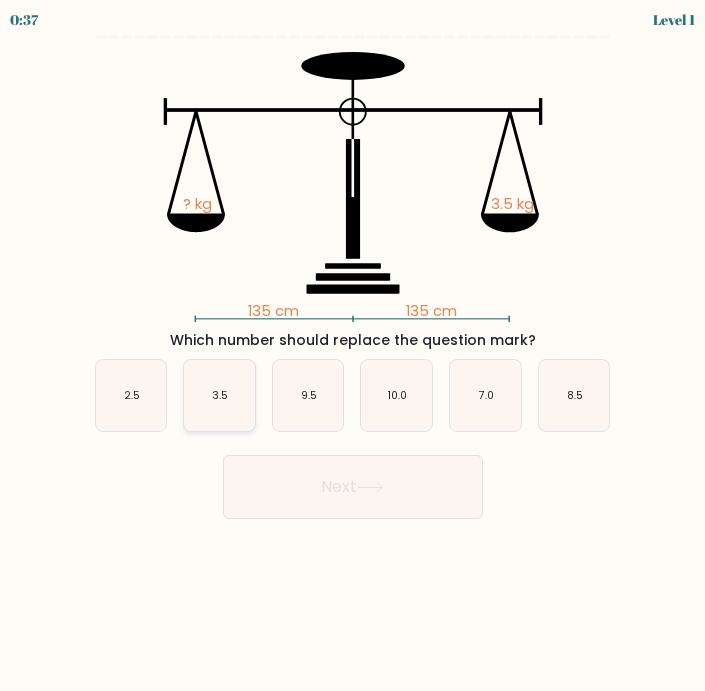 click on "3.5" 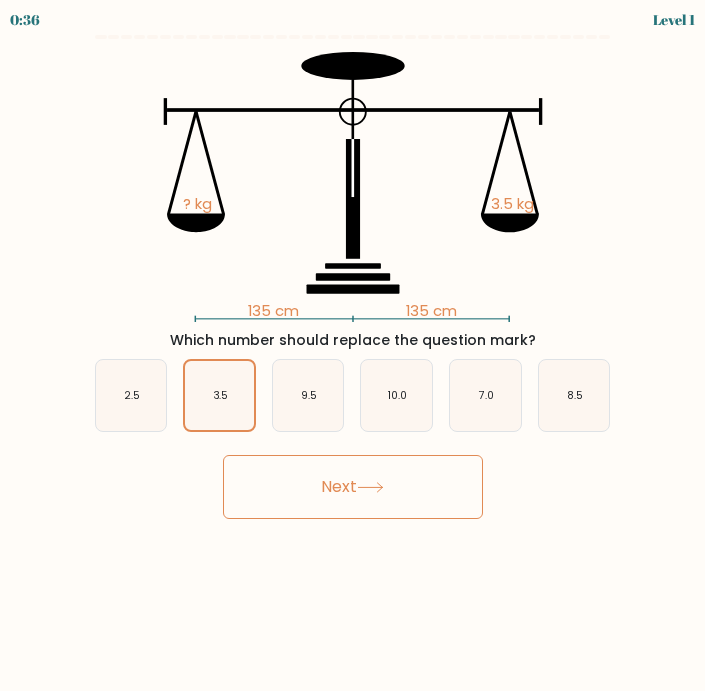 click on "Next" at bounding box center (353, 487) 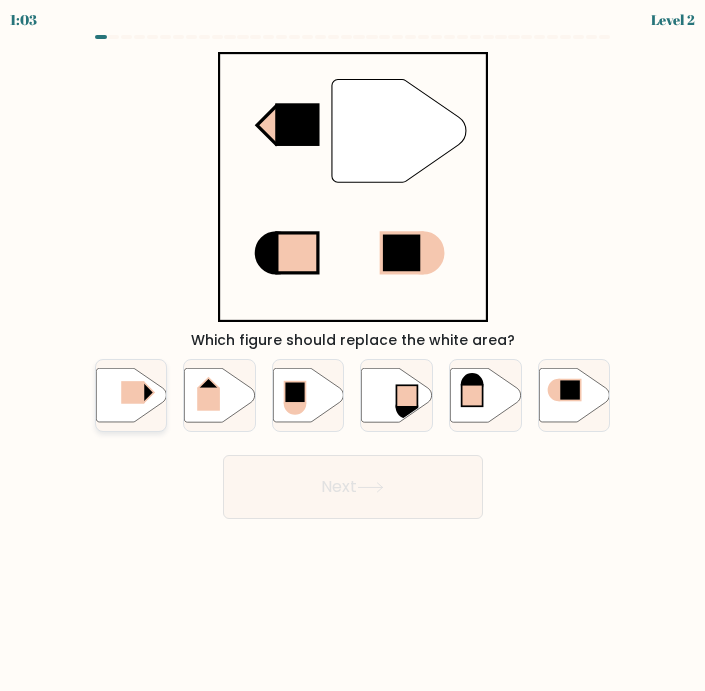 click 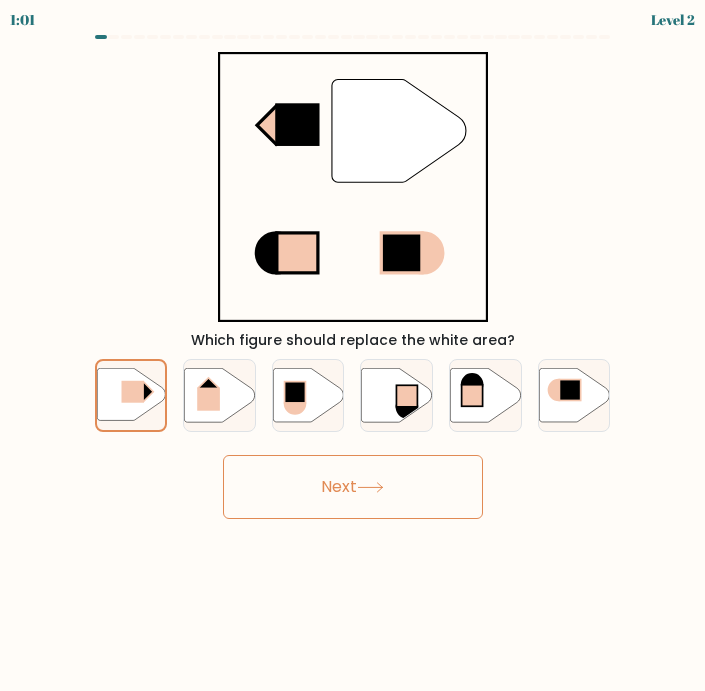 click on "Next" at bounding box center (353, 487) 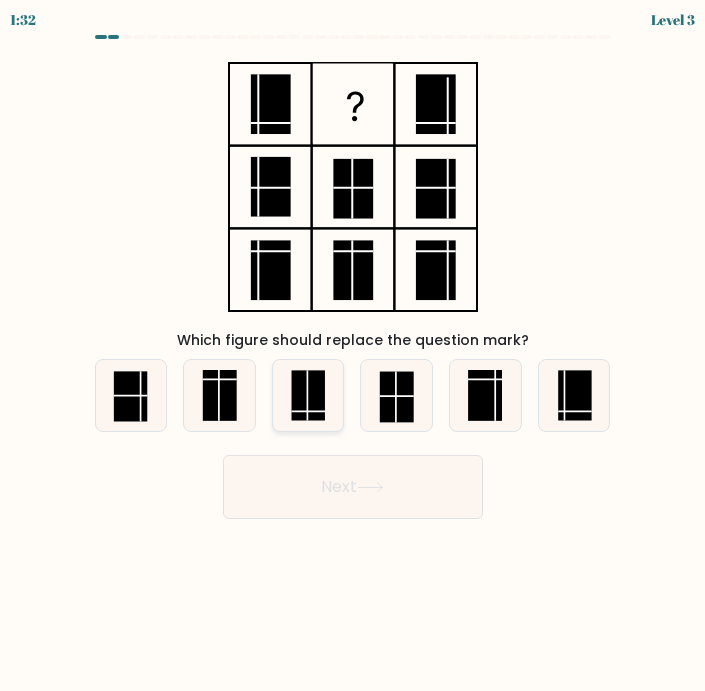 click 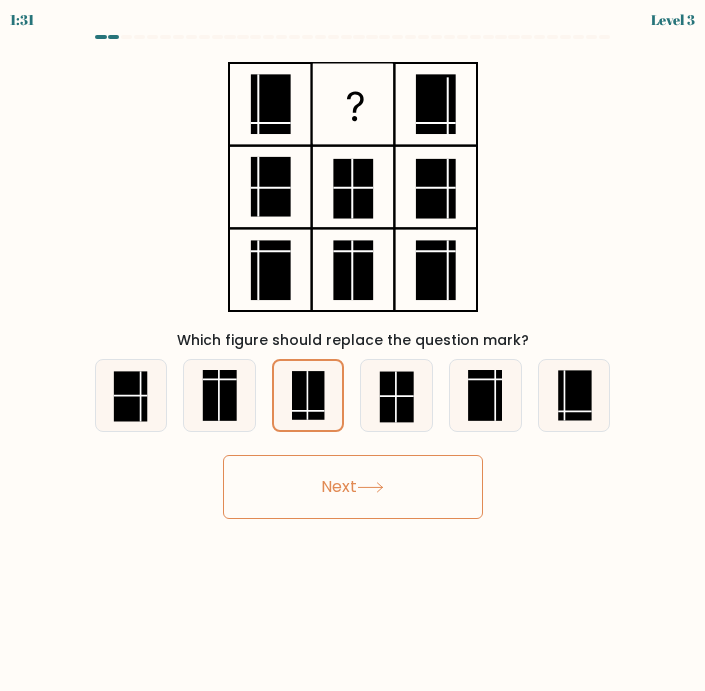 click on "Next" at bounding box center [353, 487] 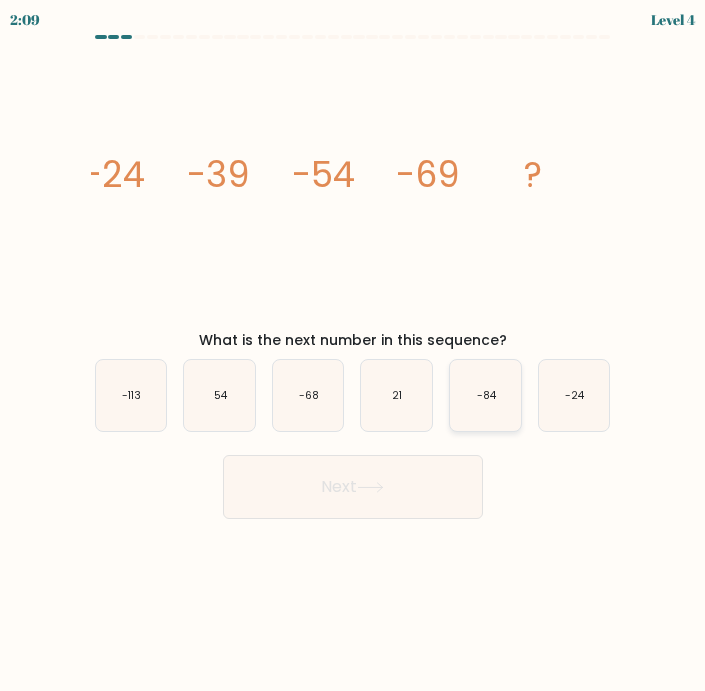 click on "-84" 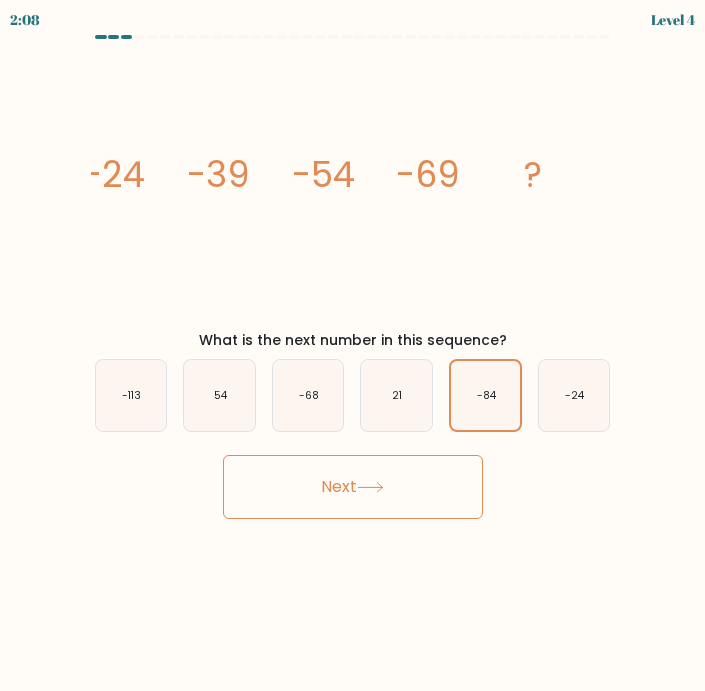 click on "Next" at bounding box center [353, 487] 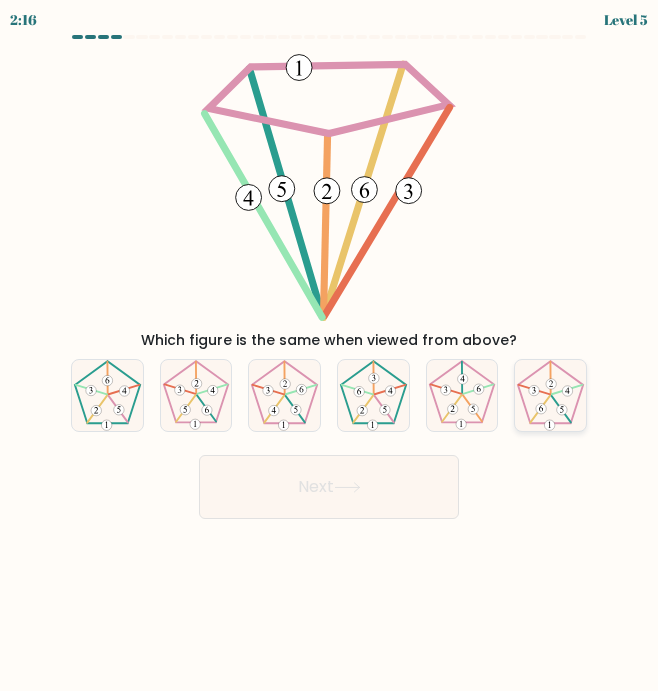 click 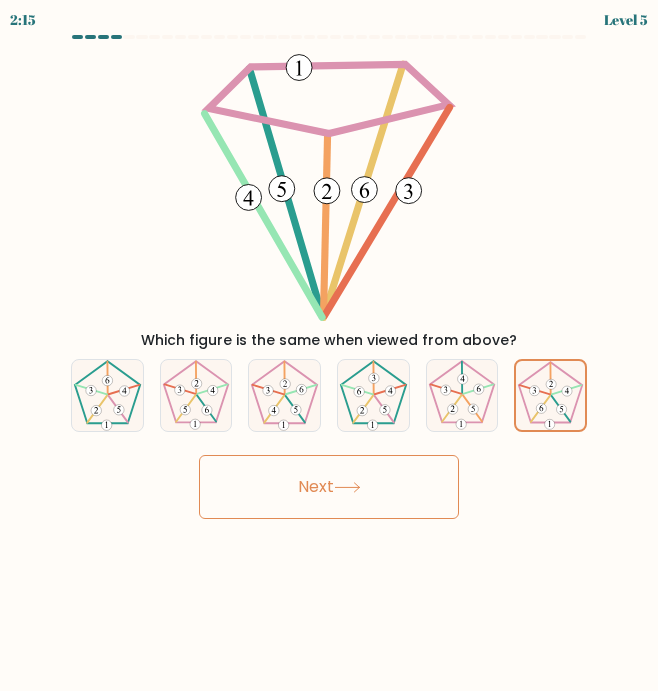 click on "Next" at bounding box center (329, 487) 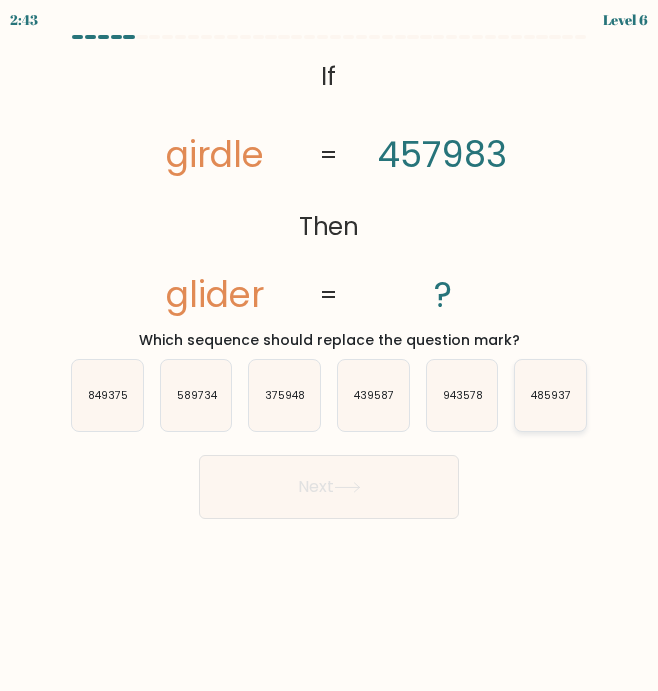 click on "485937" 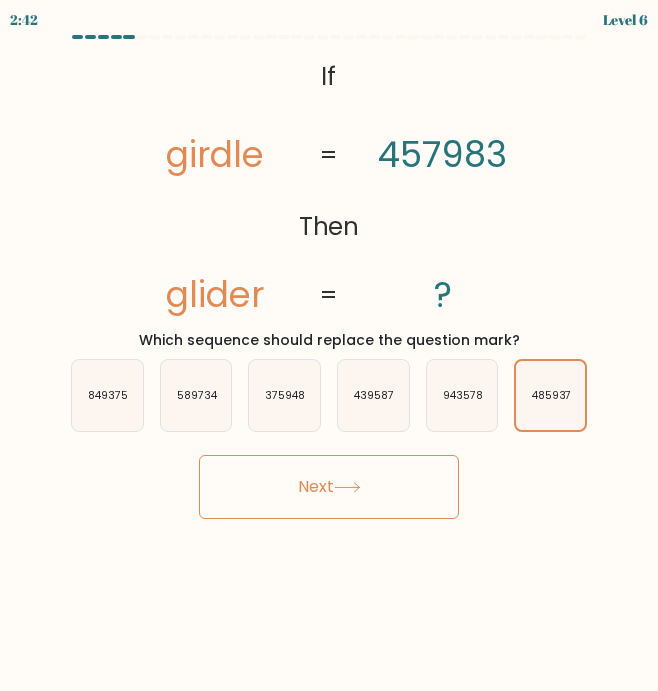 click on "Next" at bounding box center [329, 487] 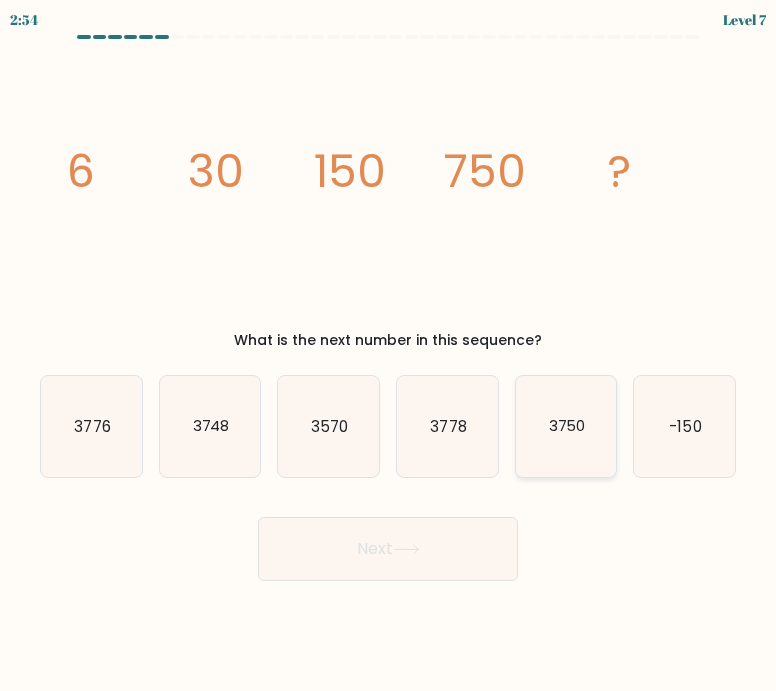 click on "3750" 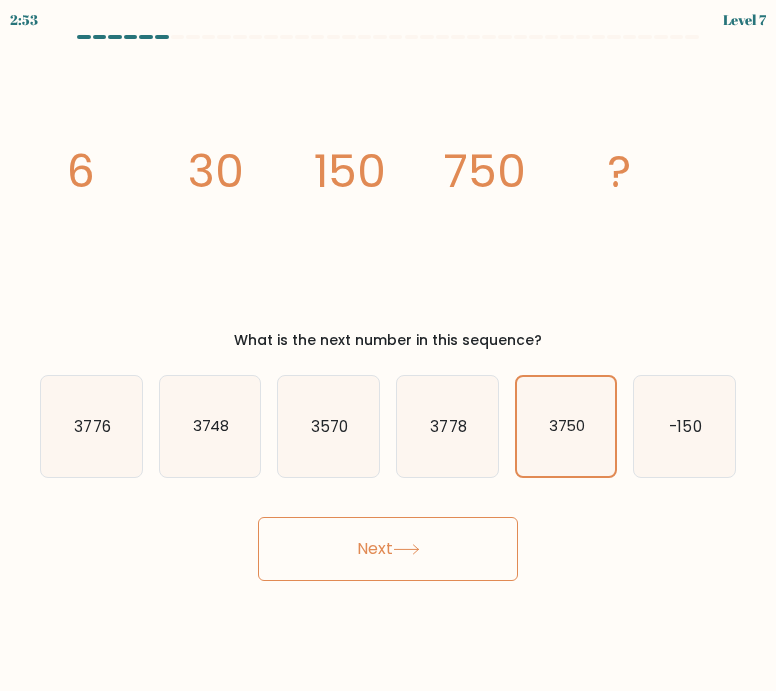 click on "Next" at bounding box center [388, 549] 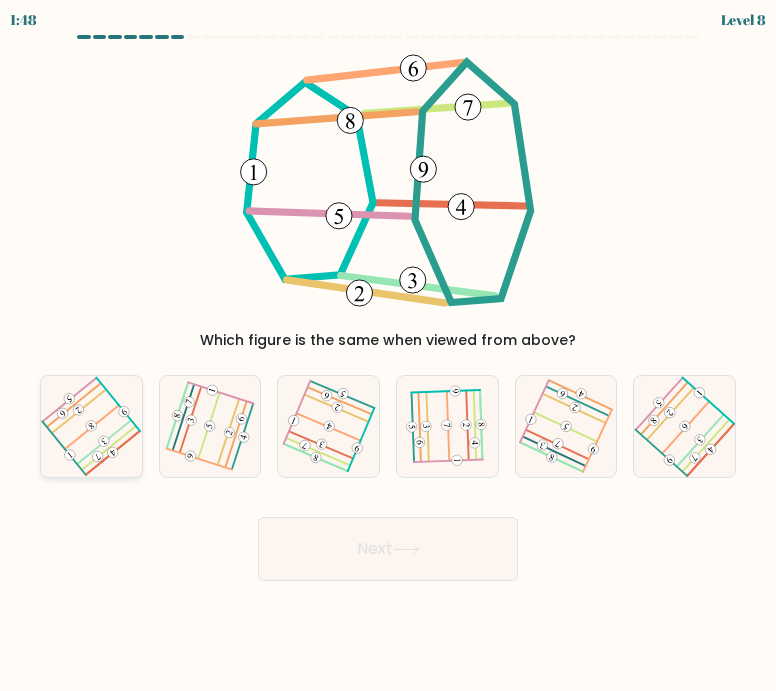 click 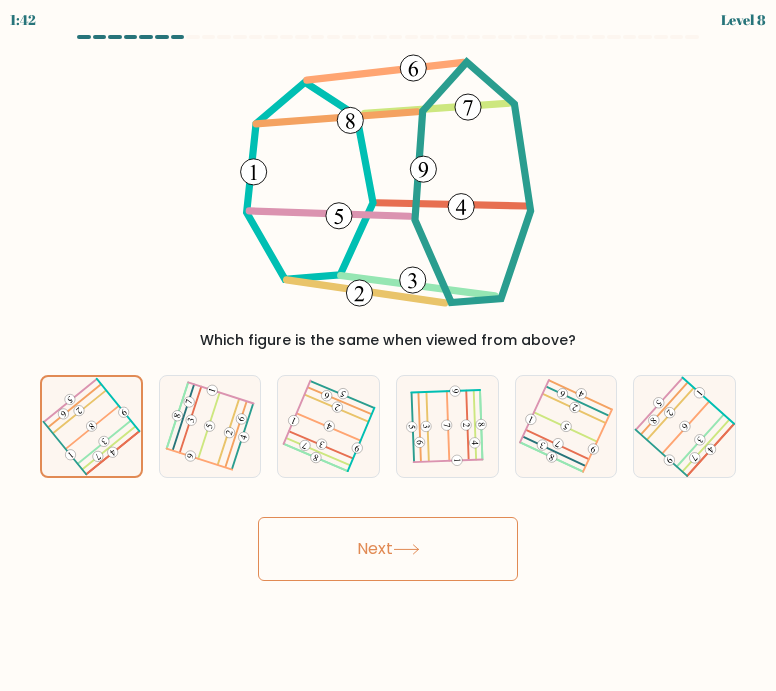 click on "Next" at bounding box center [388, 549] 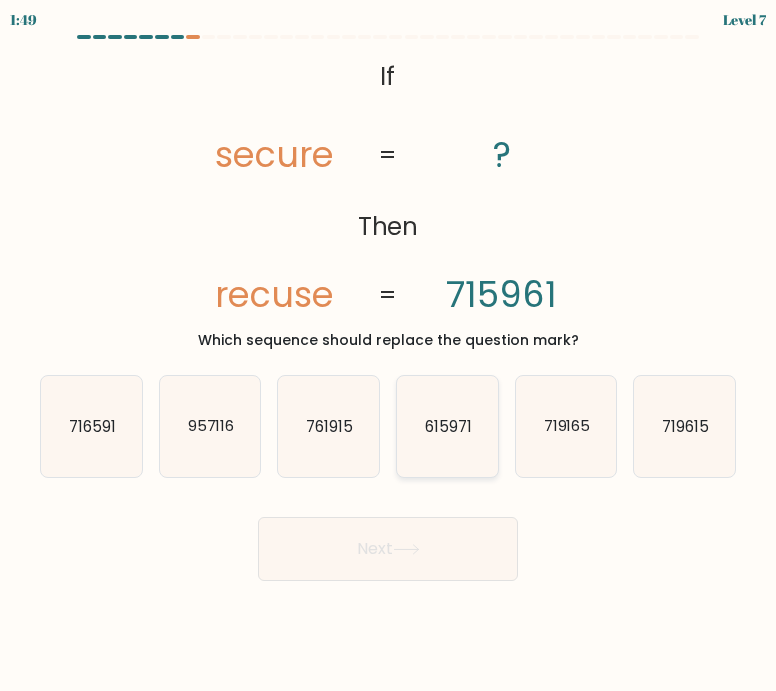 click on "615971" 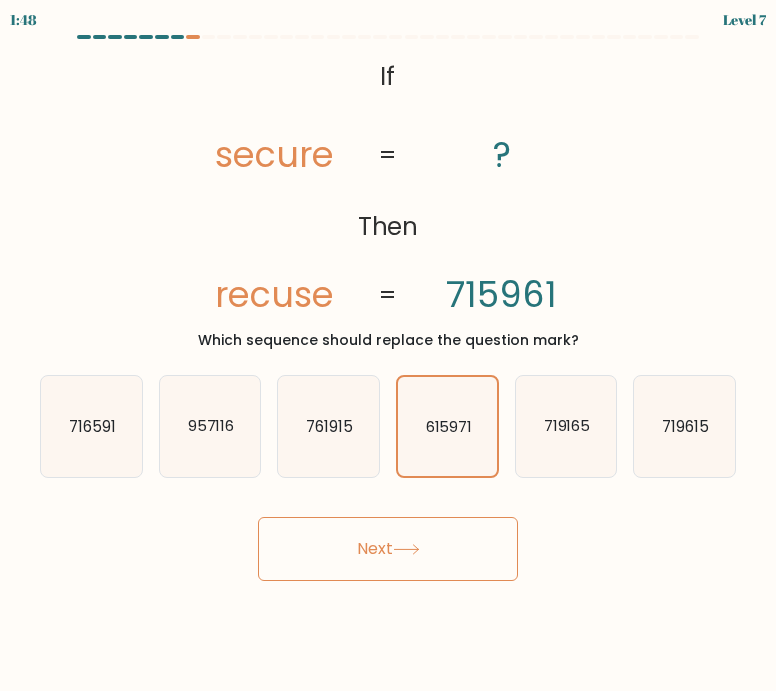 click on "Next" at bounding box center (388, 549) 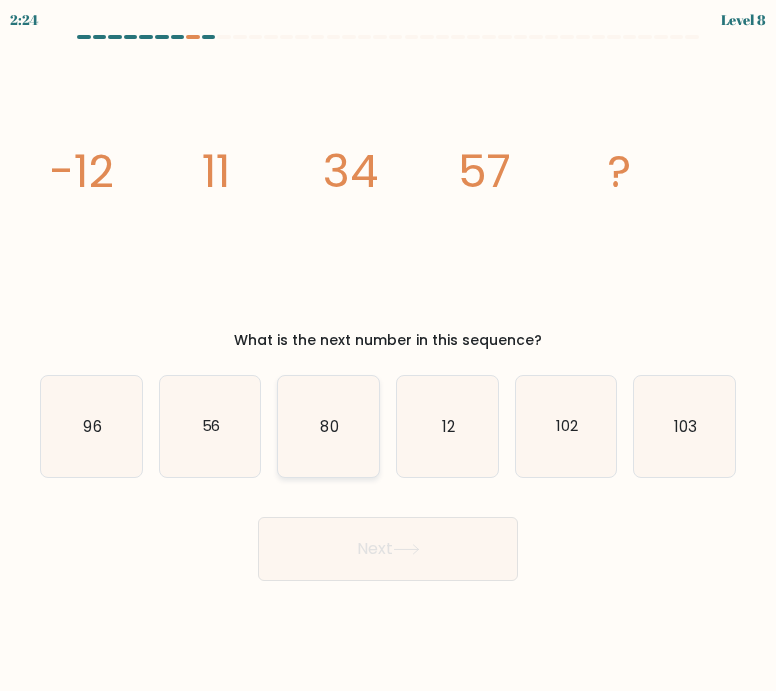 click on "80" 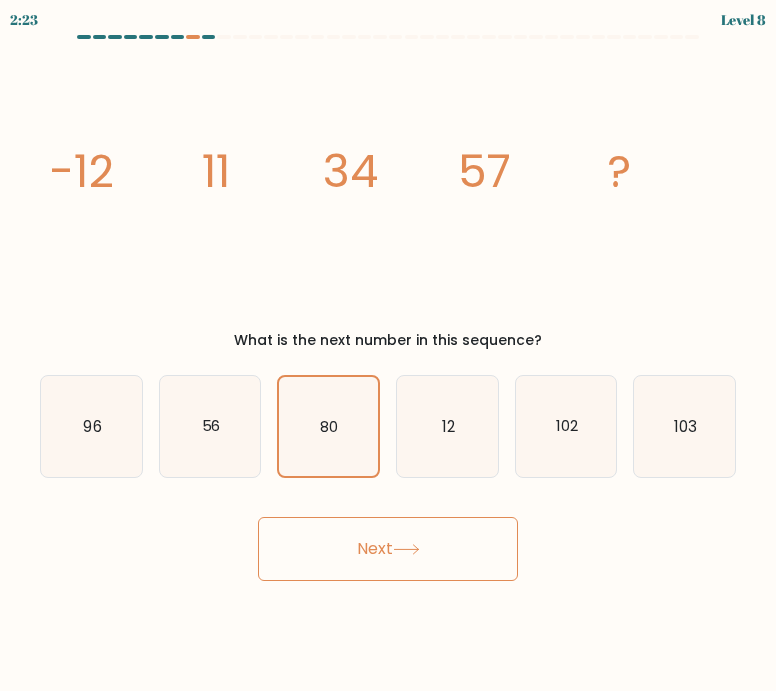 click on "Next" at bounding box center [388, 549] 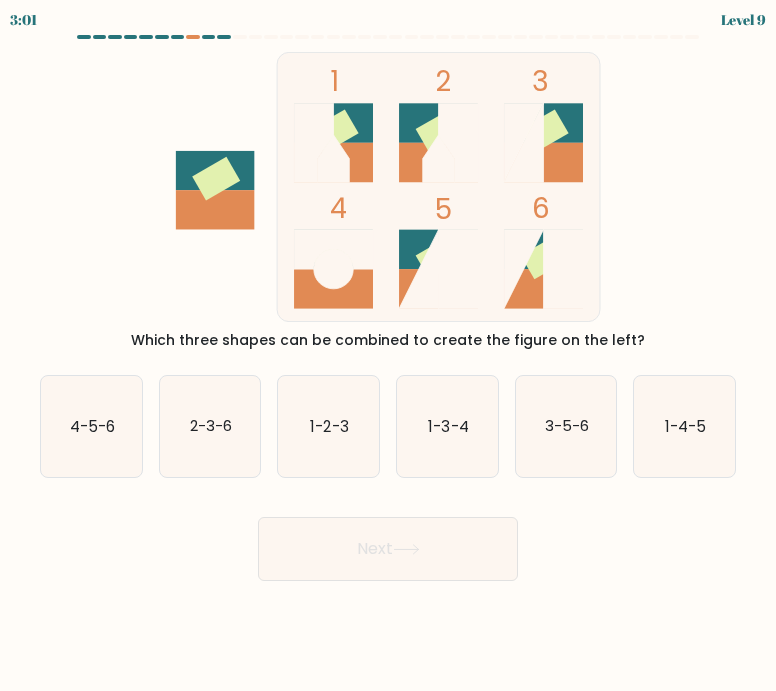 click on "3:01
Level 9" at bounding box center (388, 17) 